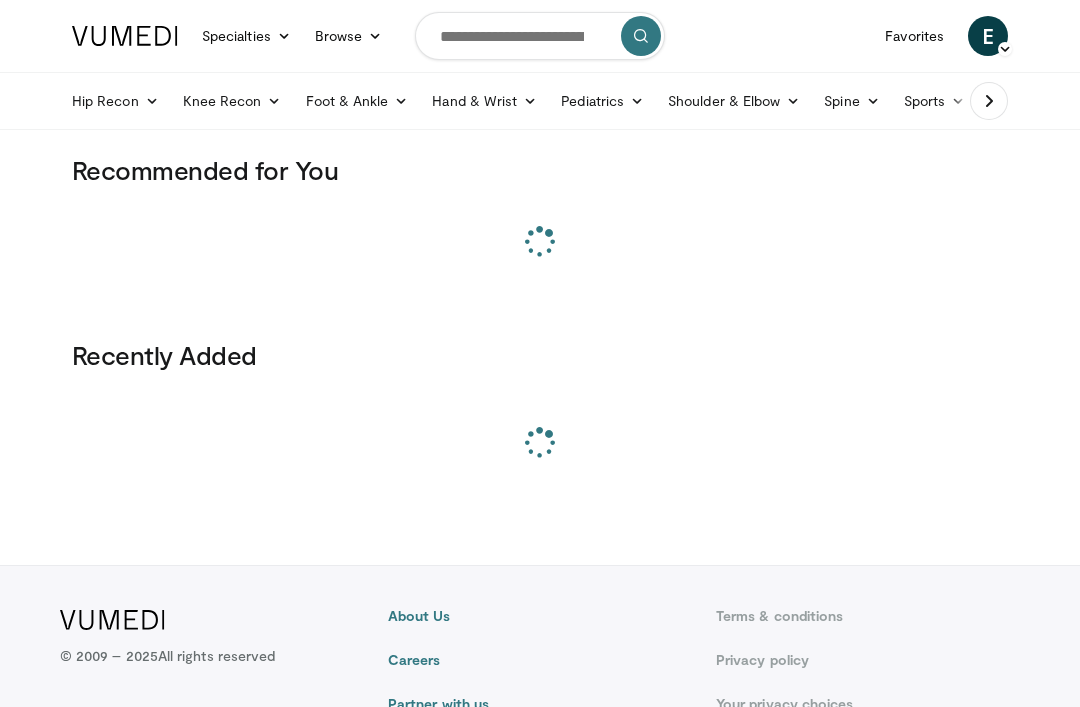 scroll, scrollTop: 0, scrollLeft: 0, axis: both 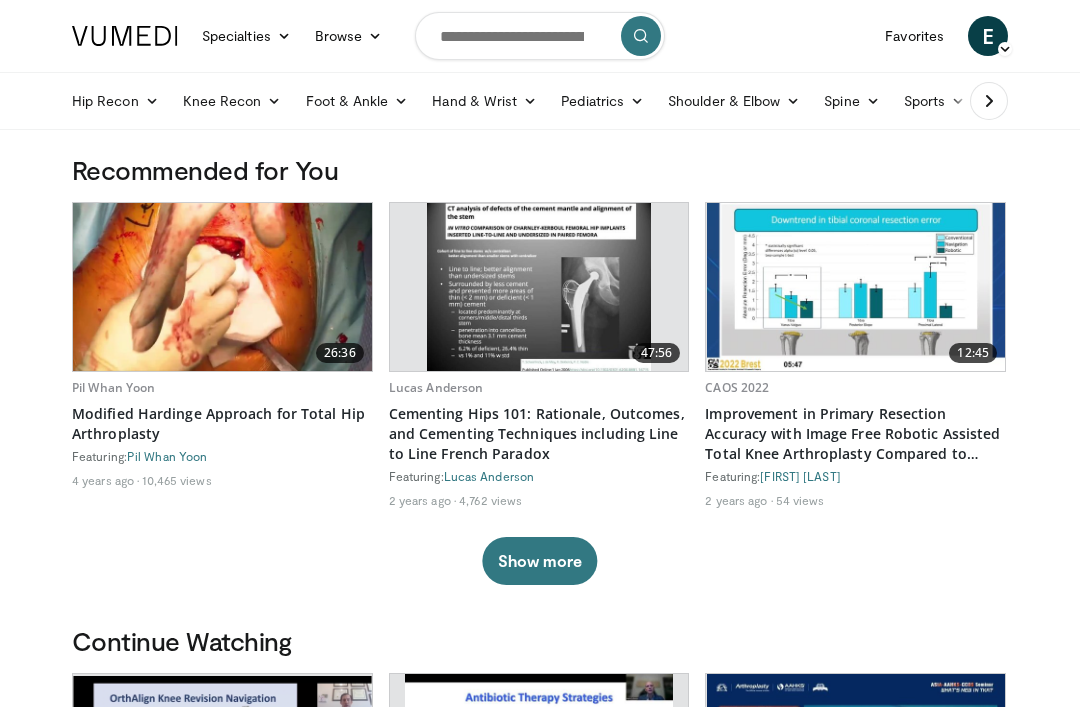 click at bounding box center [539, 287] 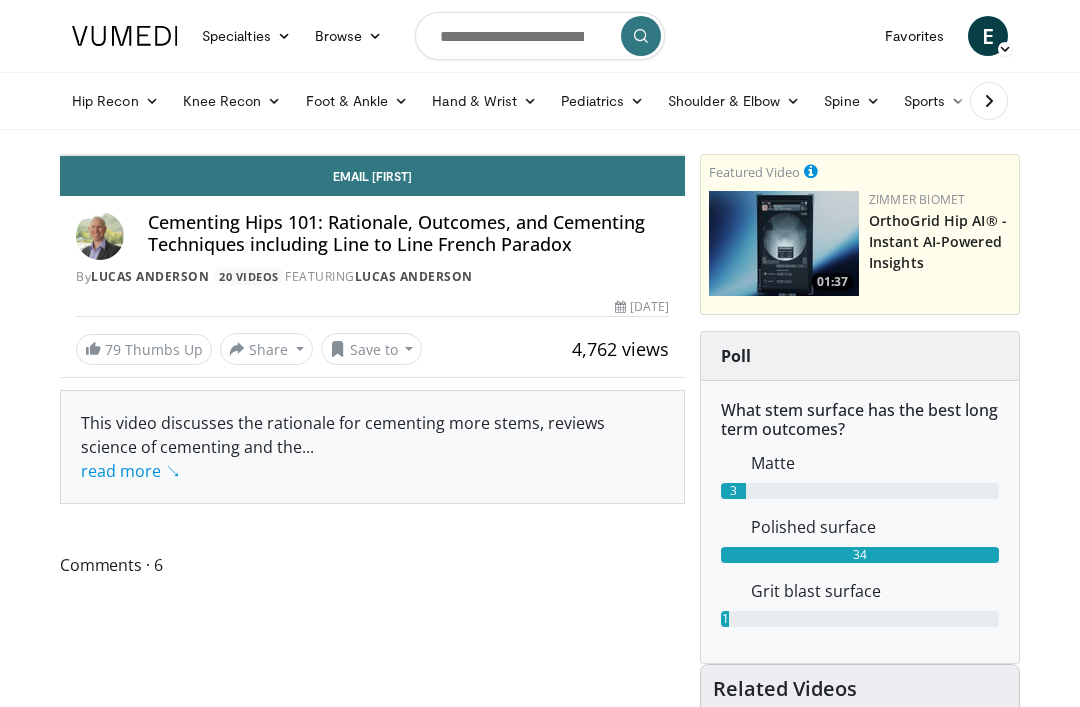 scroll, scrollTop: 0, scrollLeft: 0, axis: both 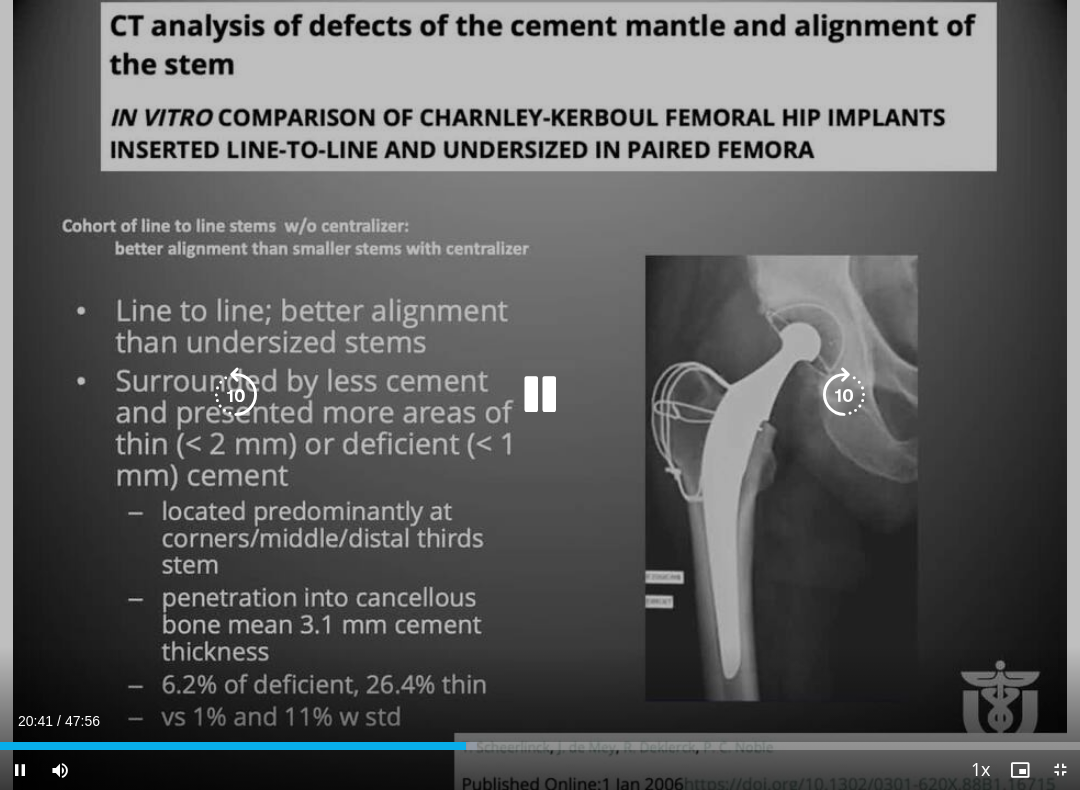 click at bounding box center (236, 395) 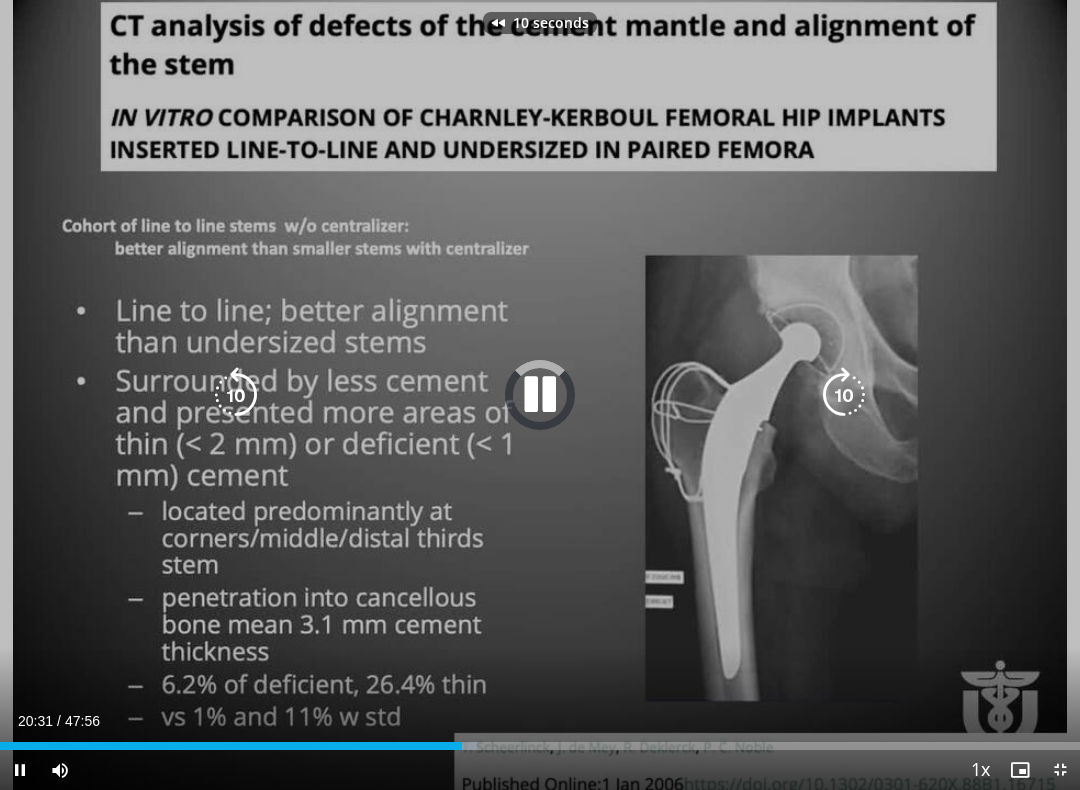 click at bounding box center [236, 395] 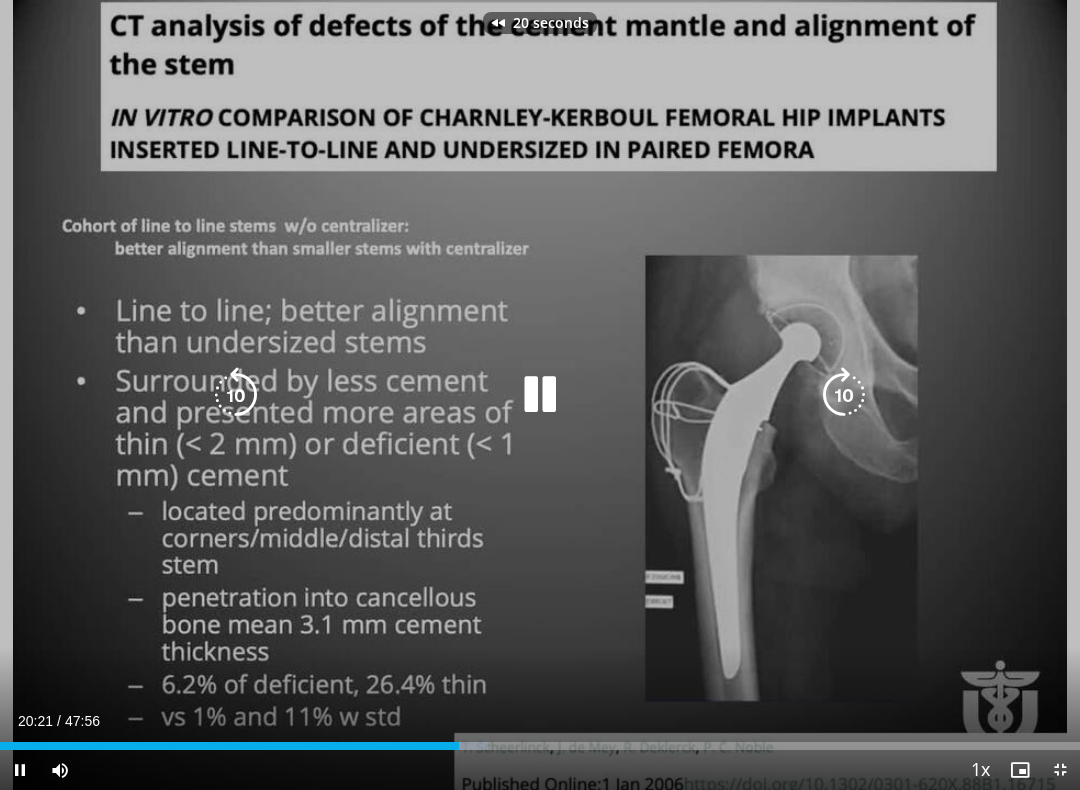 click at bounding box center [236, 395] 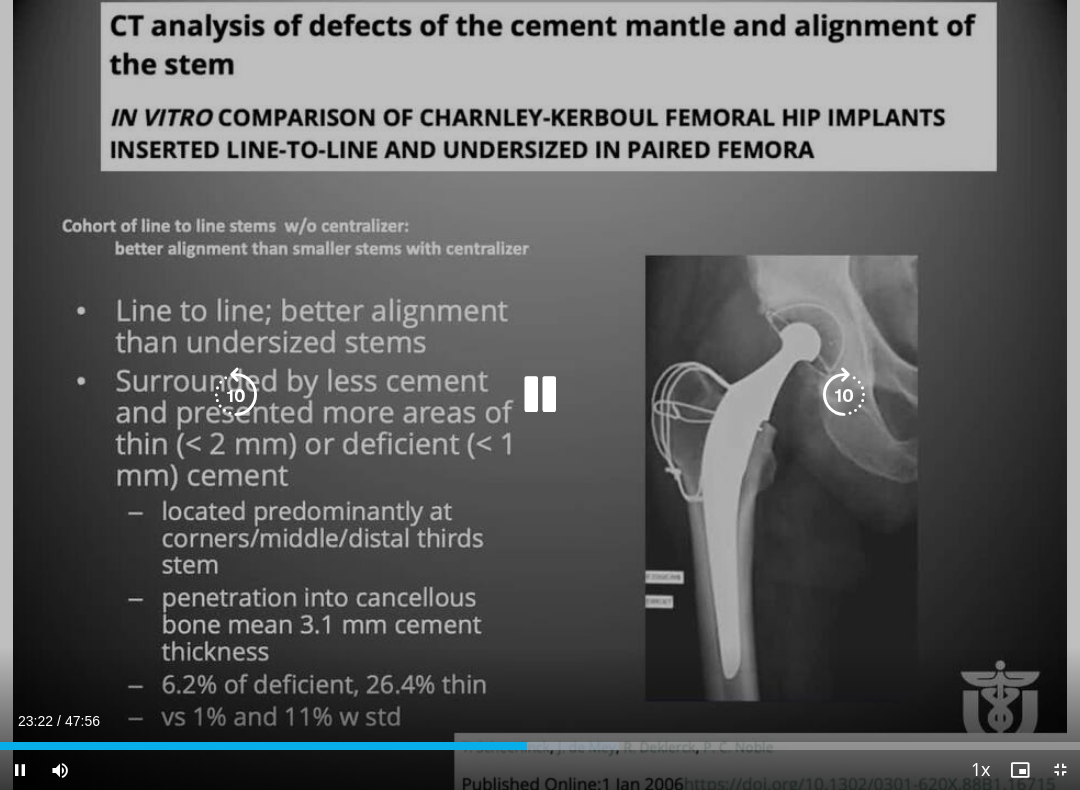 click at bounding box center (236, 395) 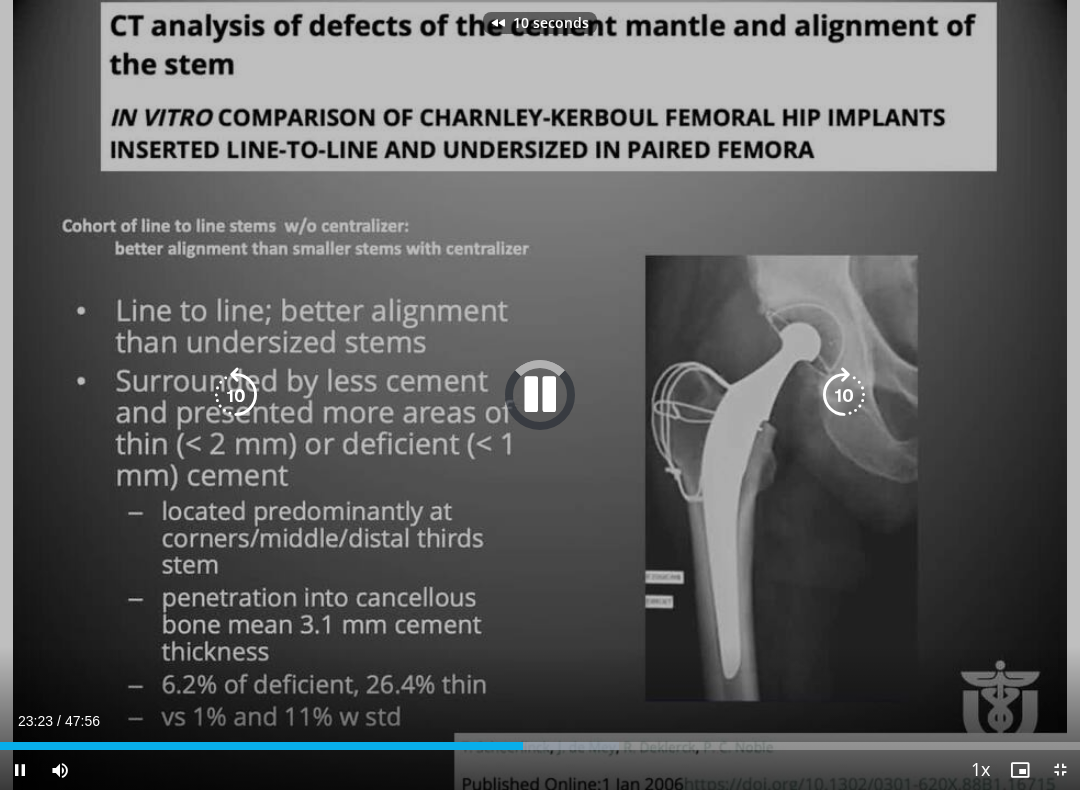 click at bounding box center [236, 395] 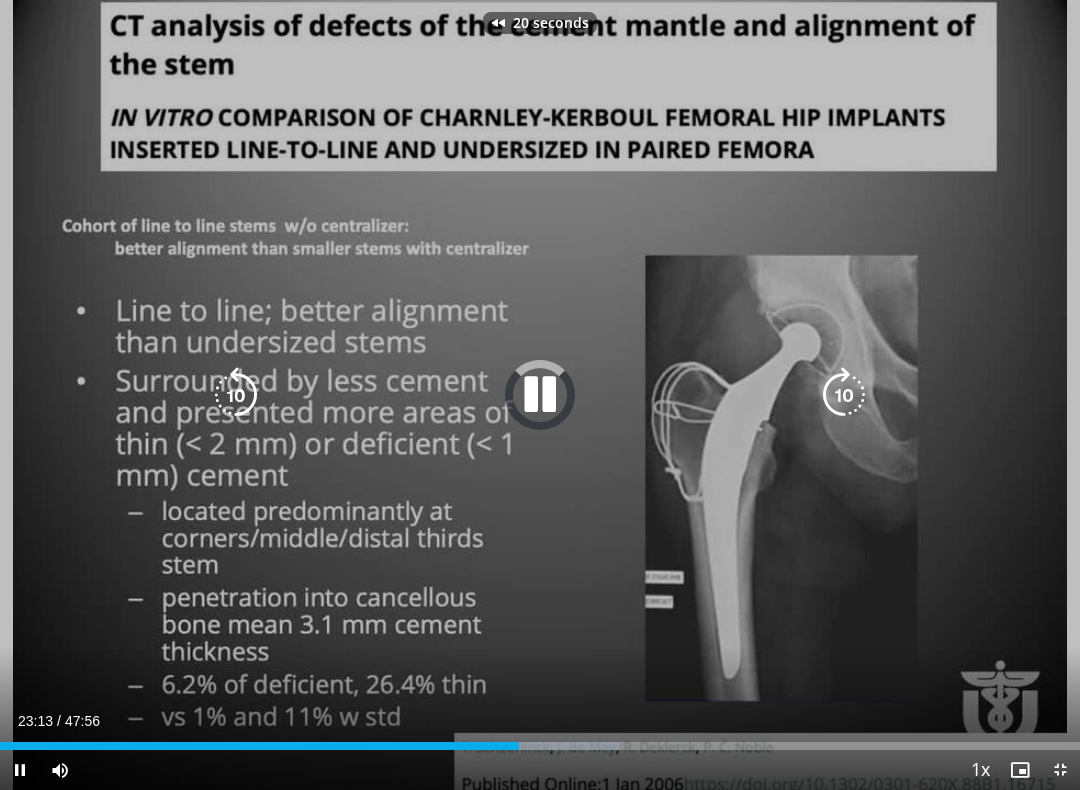 click at bounding box center [236, 395] 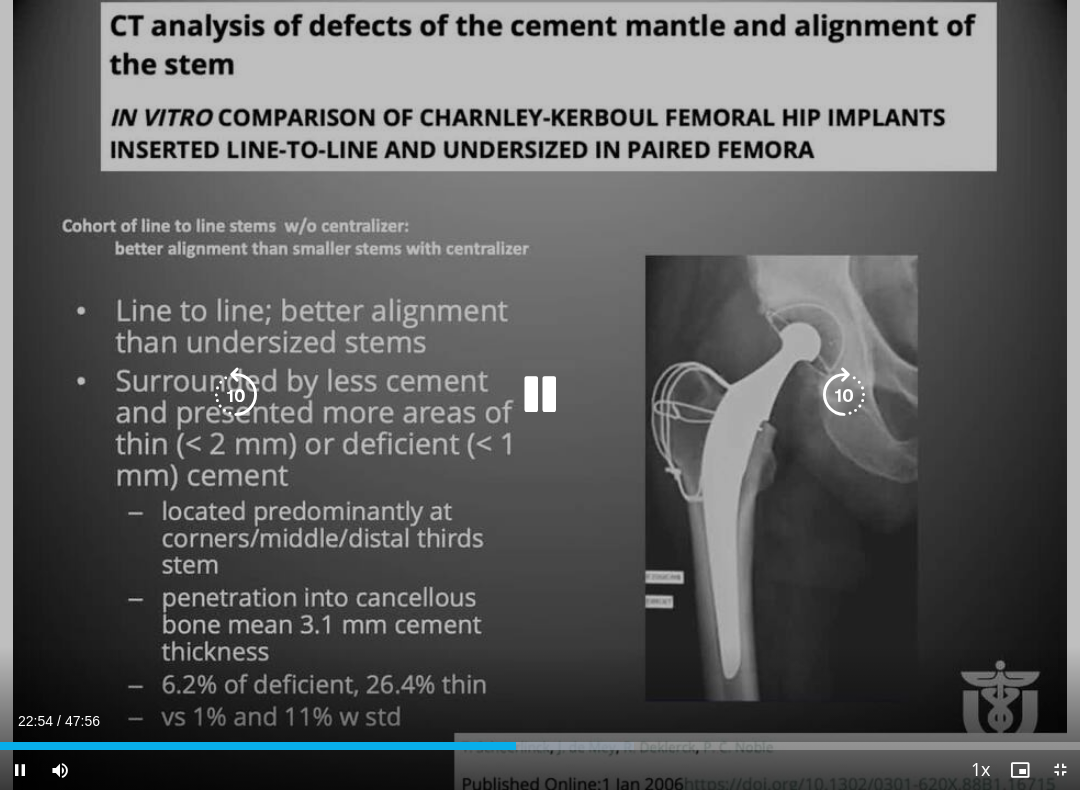 click at bounding box center [236, 395] 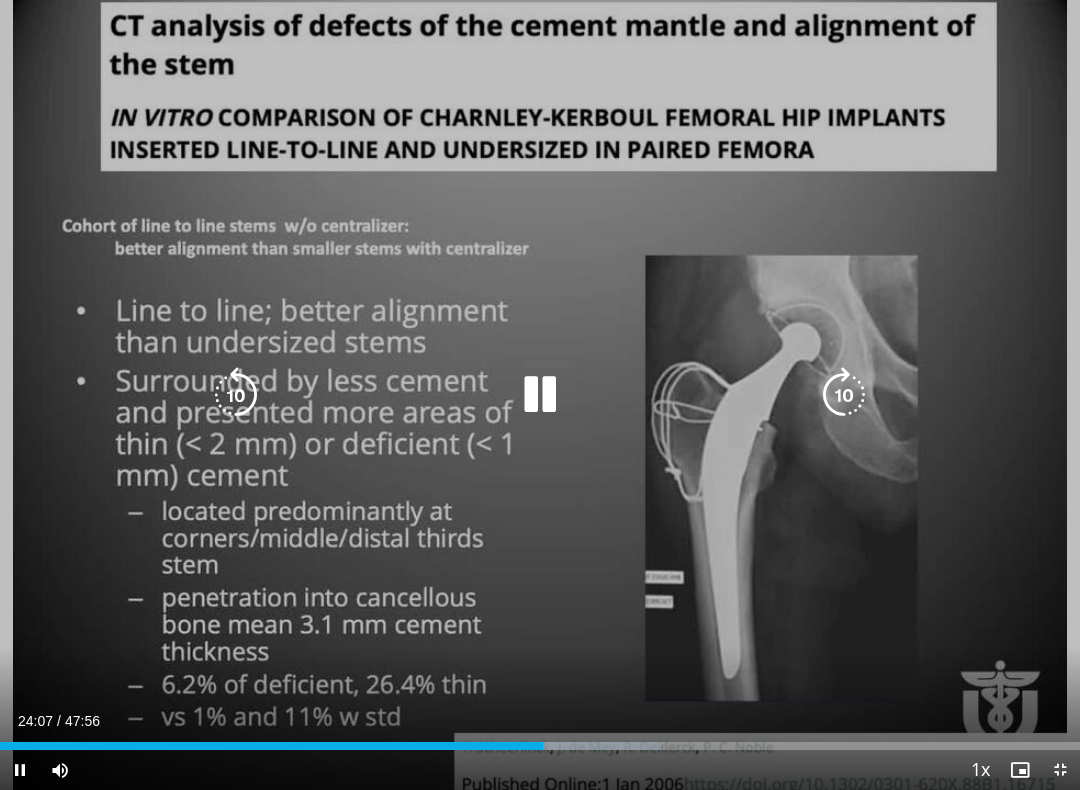 click at bounding box center (236, 395) 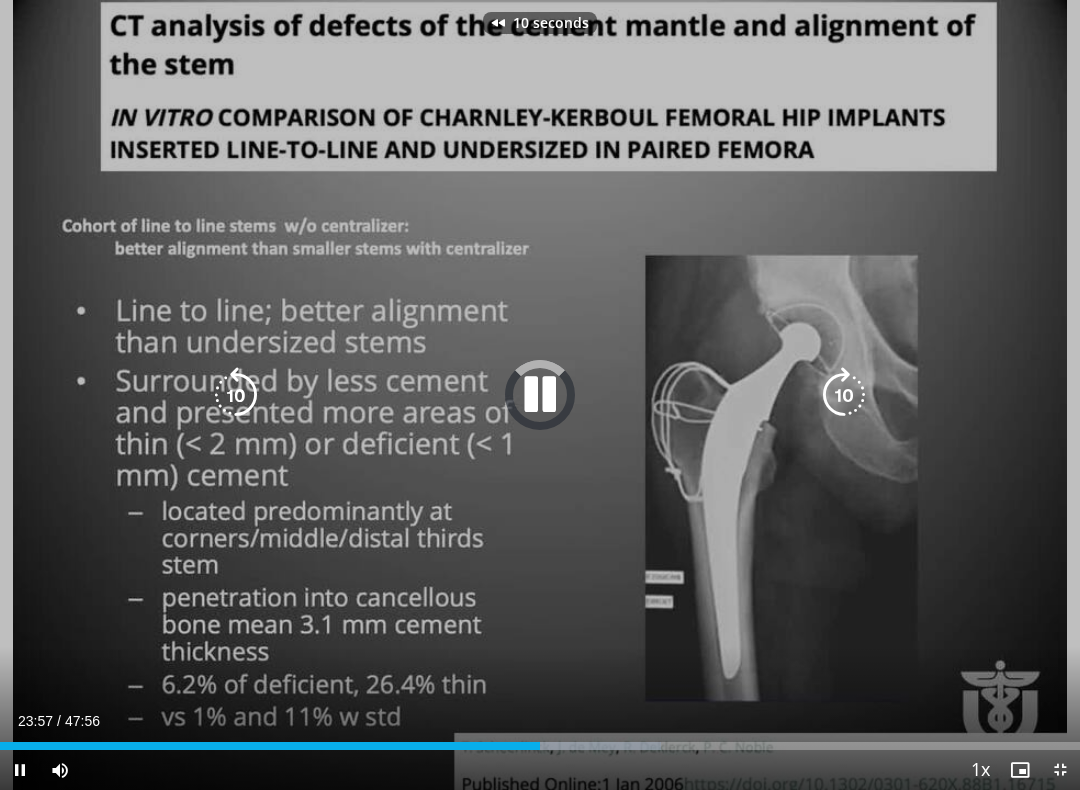 click at bounding box center [236, 395] 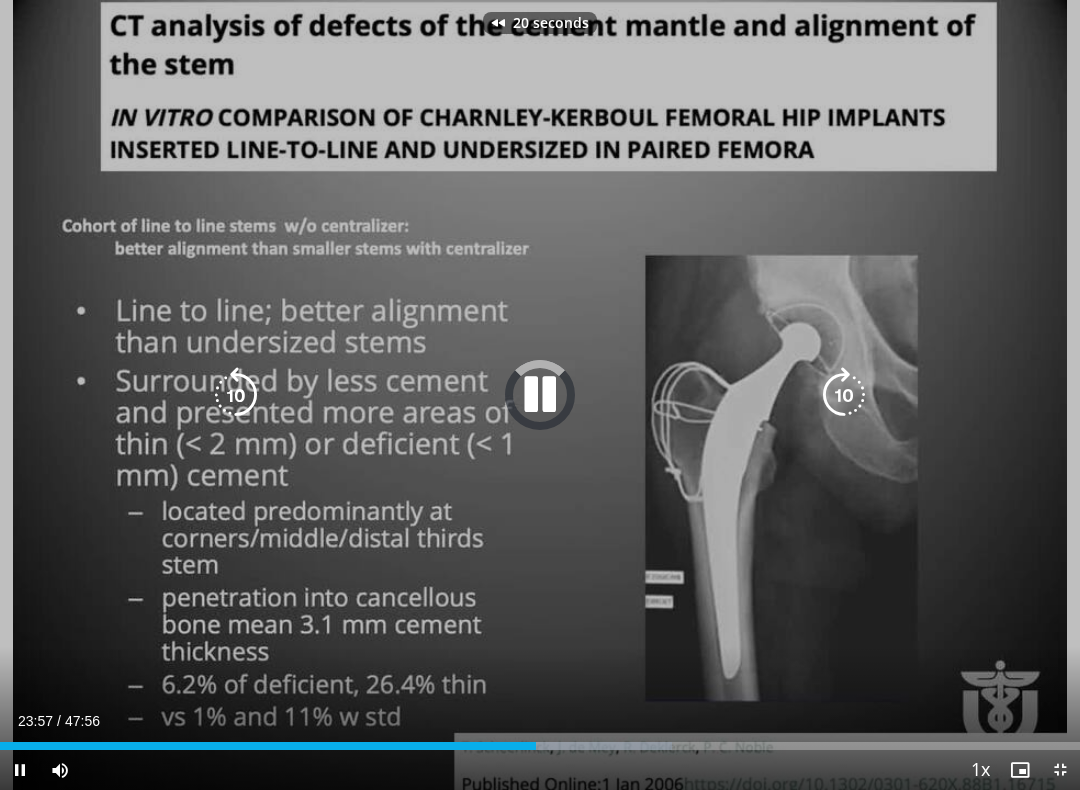 click at bounding box center (236, 395) 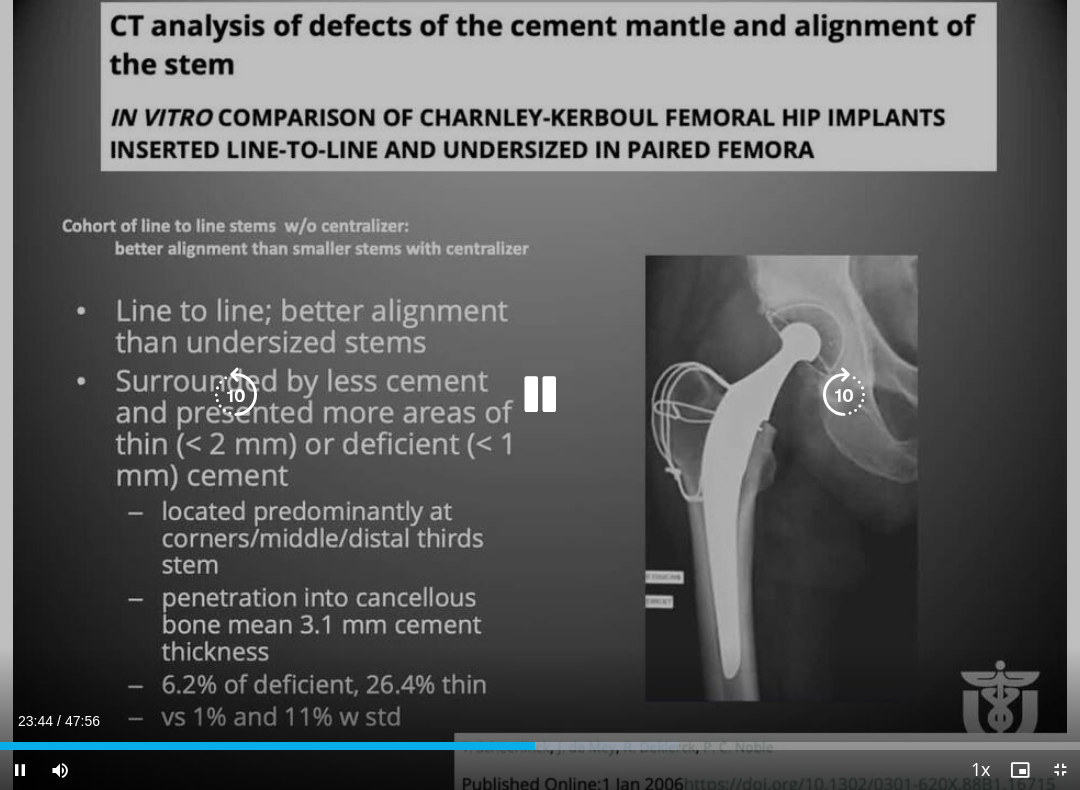 click at bounding box center (236, 395) 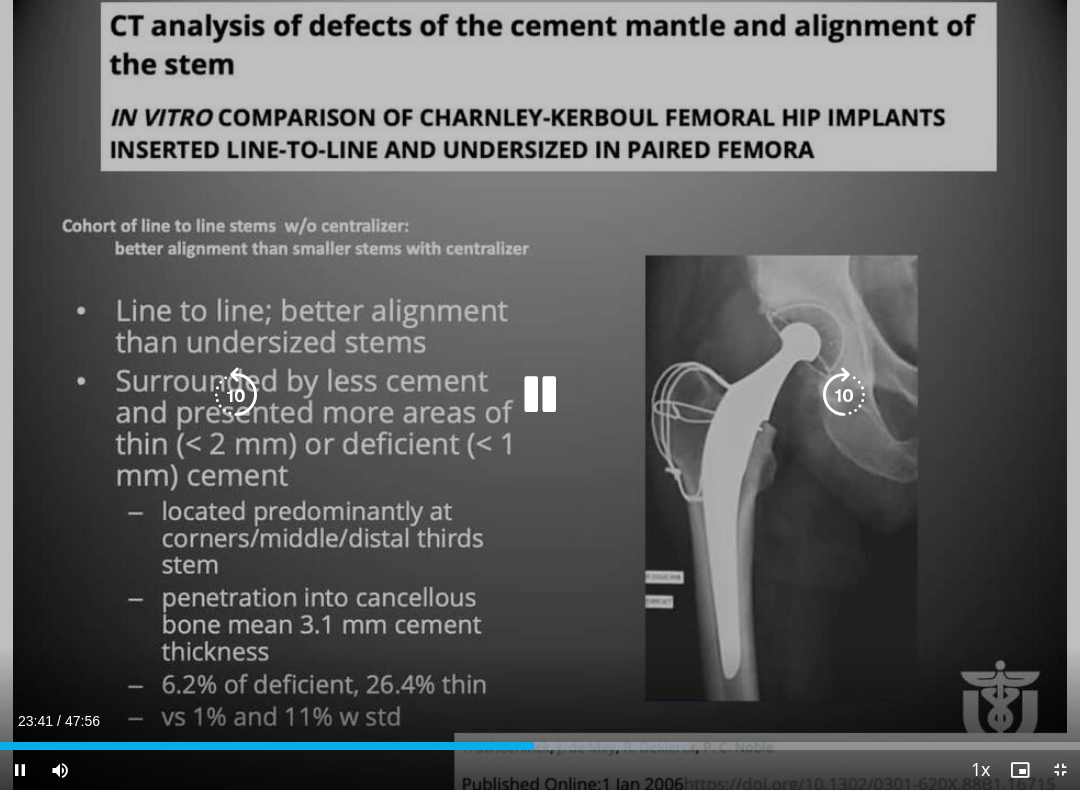 click at bounding box center [236, 395] 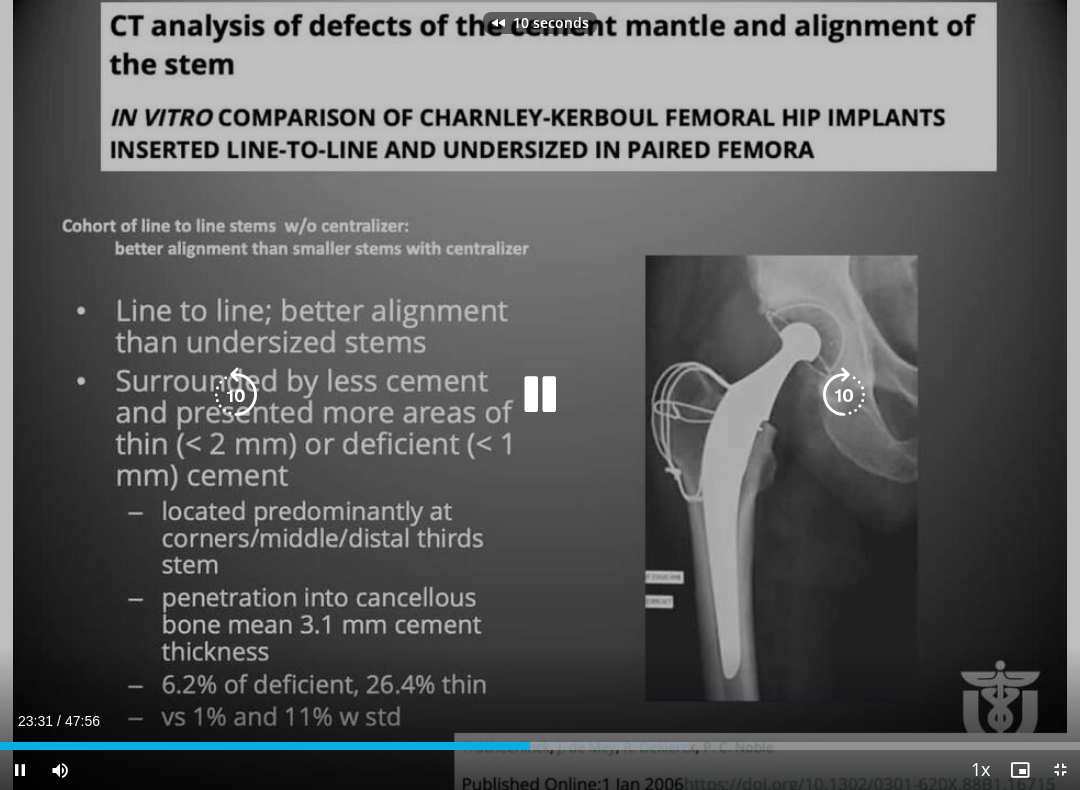 click at bounding box center [236, 395] 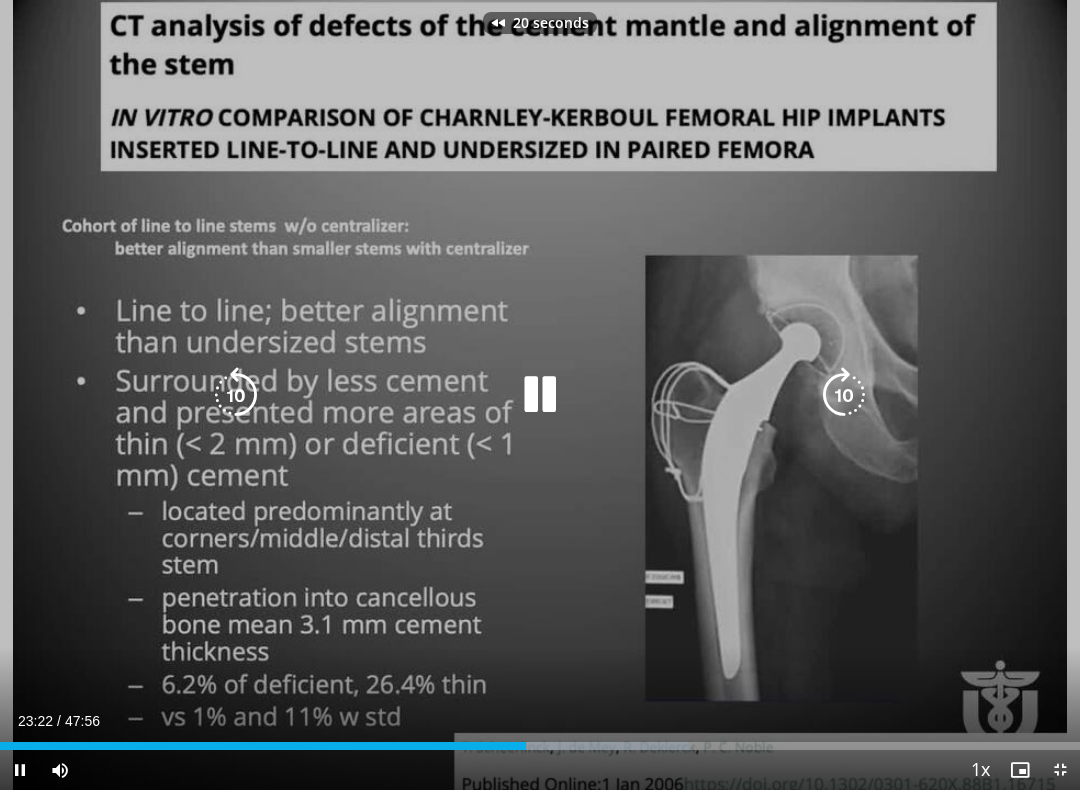 click at bounding box center (236, 395) 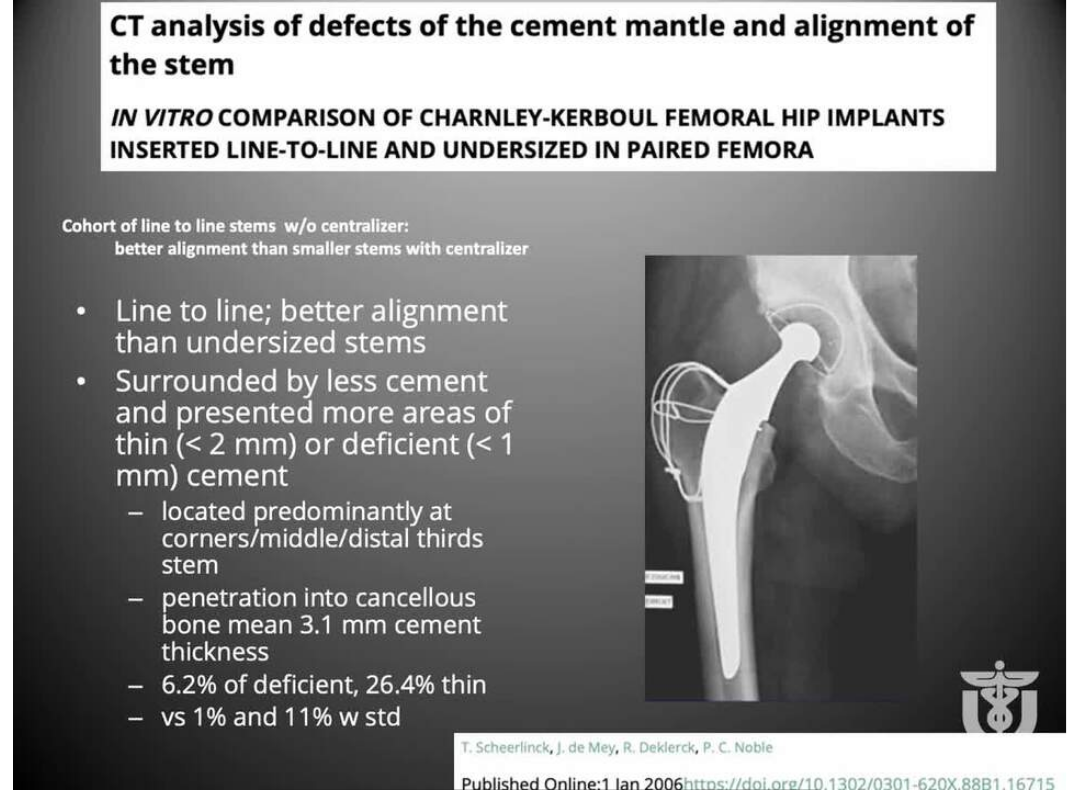 scroll, scrollTop: 0, scrollLeft: 0, axis: both 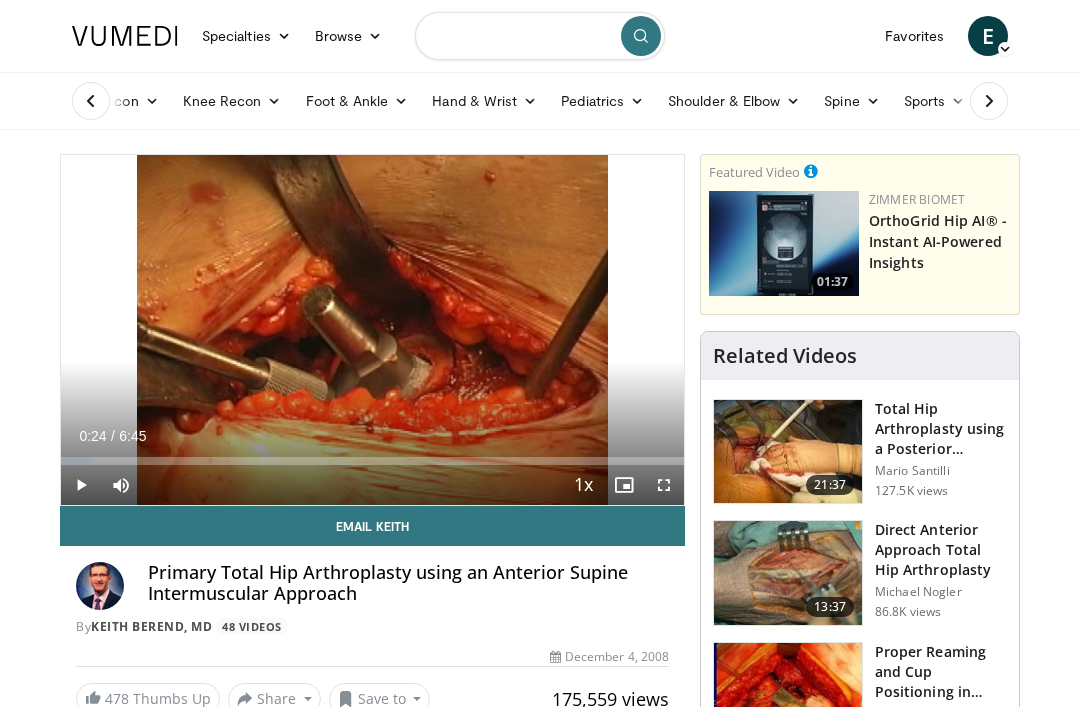 click at bounding box center (540, 36) 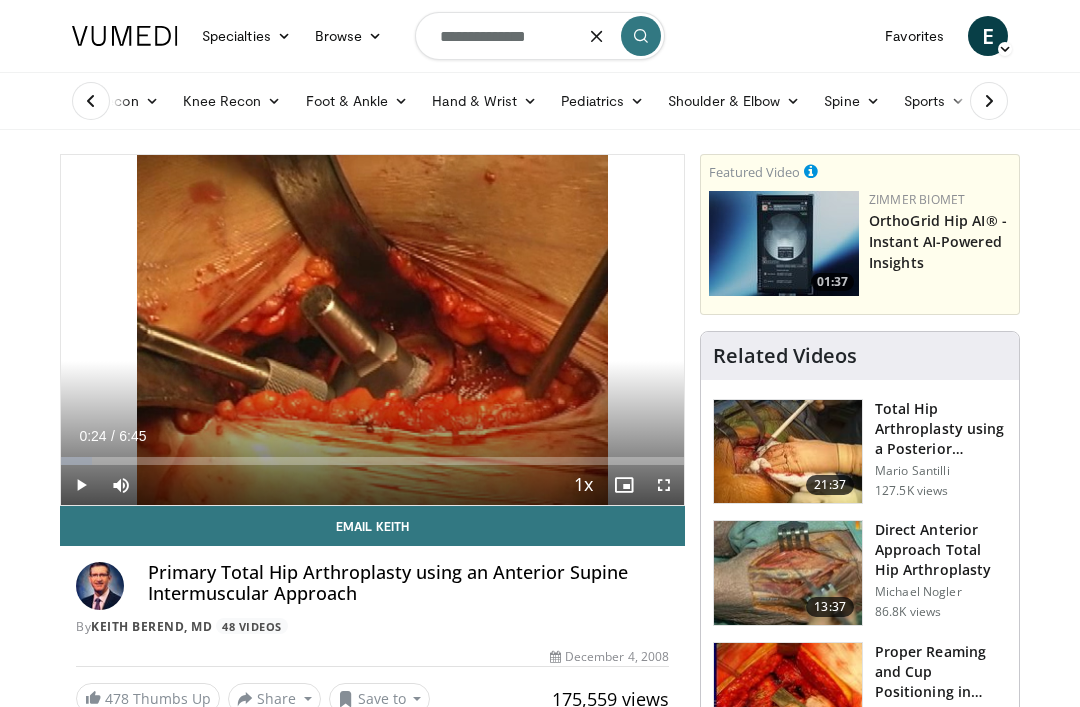 type on "**********" 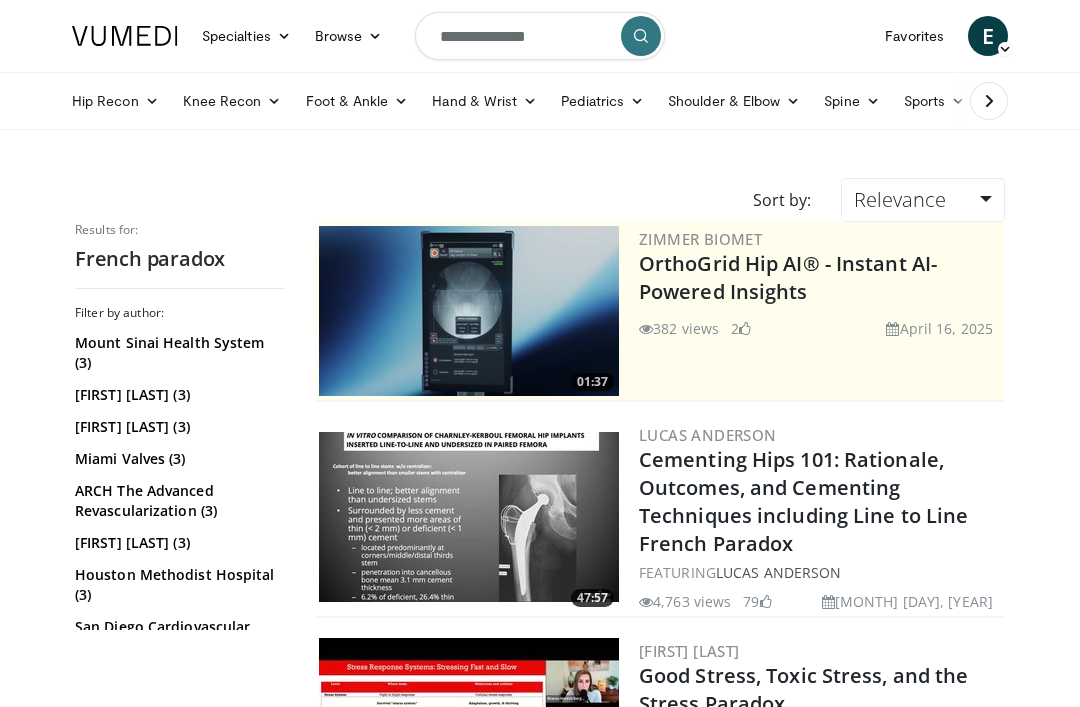 scroll, scrollTop: 0, scrollLeft: 0, axis: both 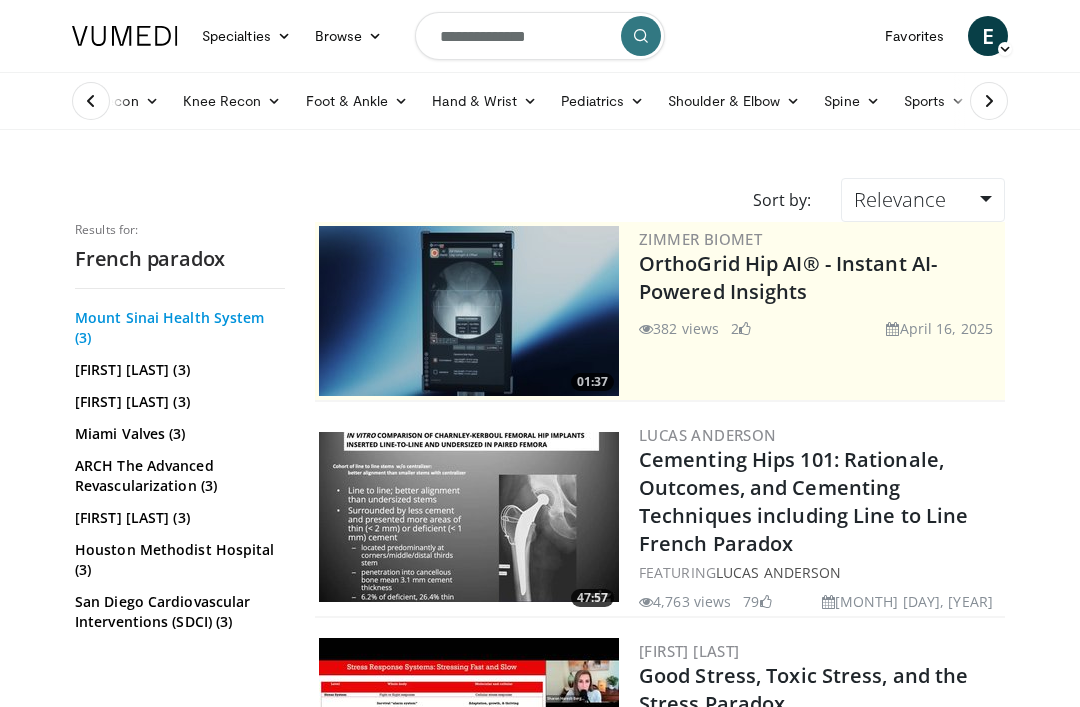 click on "Mount Sinai Health System (3)" at bounding box center (177, 328) 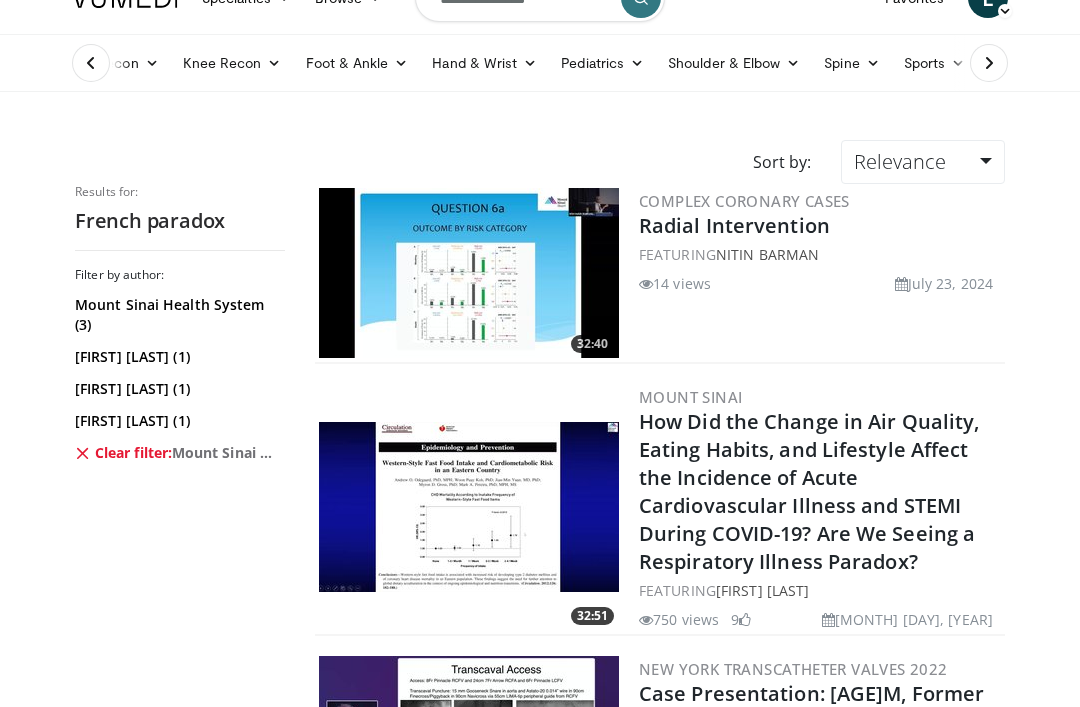 scroll, scrollTop: 0, scrollLeft: 0, axis: both 